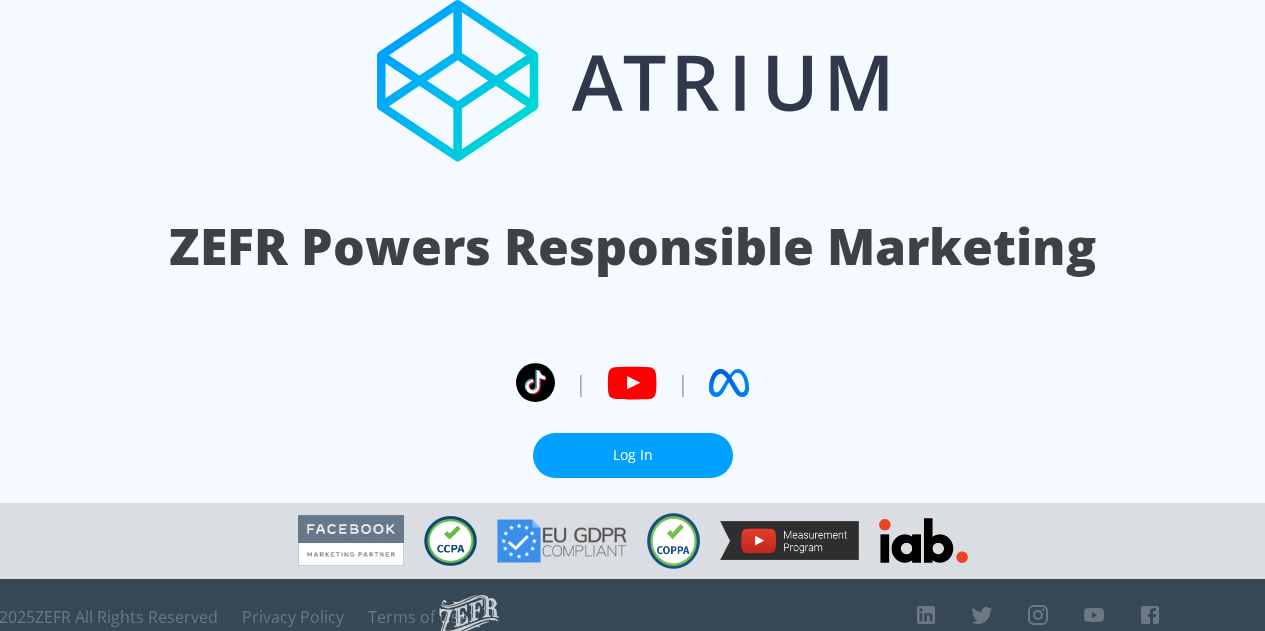 scroll, scrollTop: 0, scrollLeft: 0, axis: both 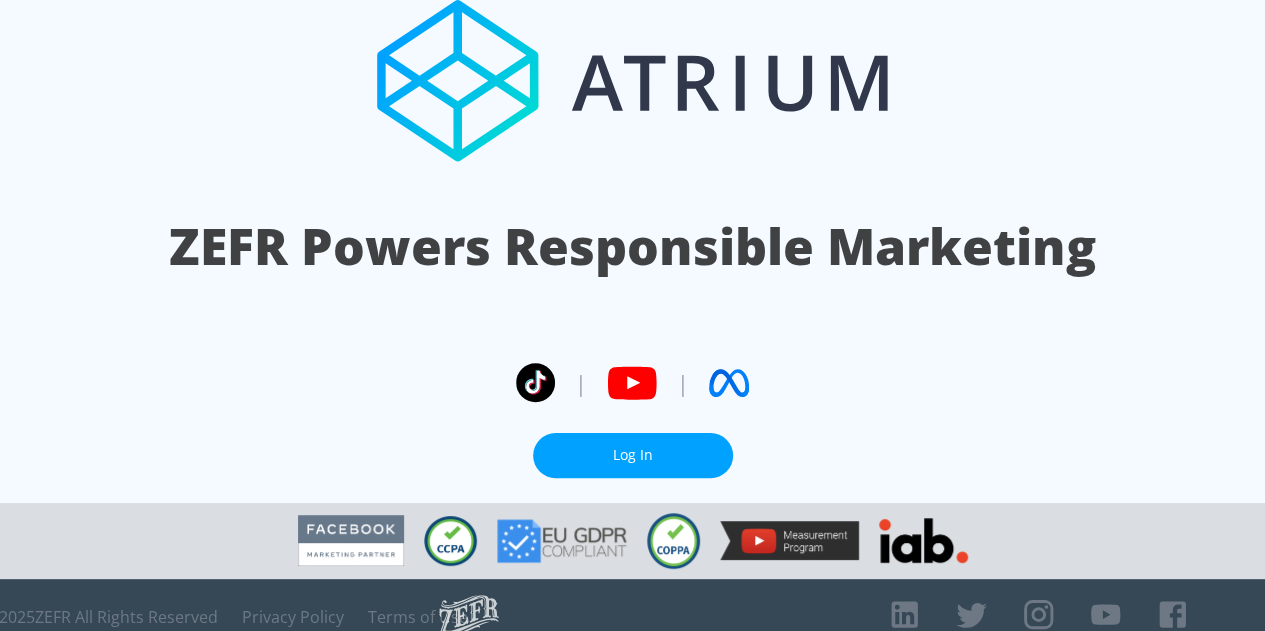 click on "Log In" at bounding box center [633, 455] 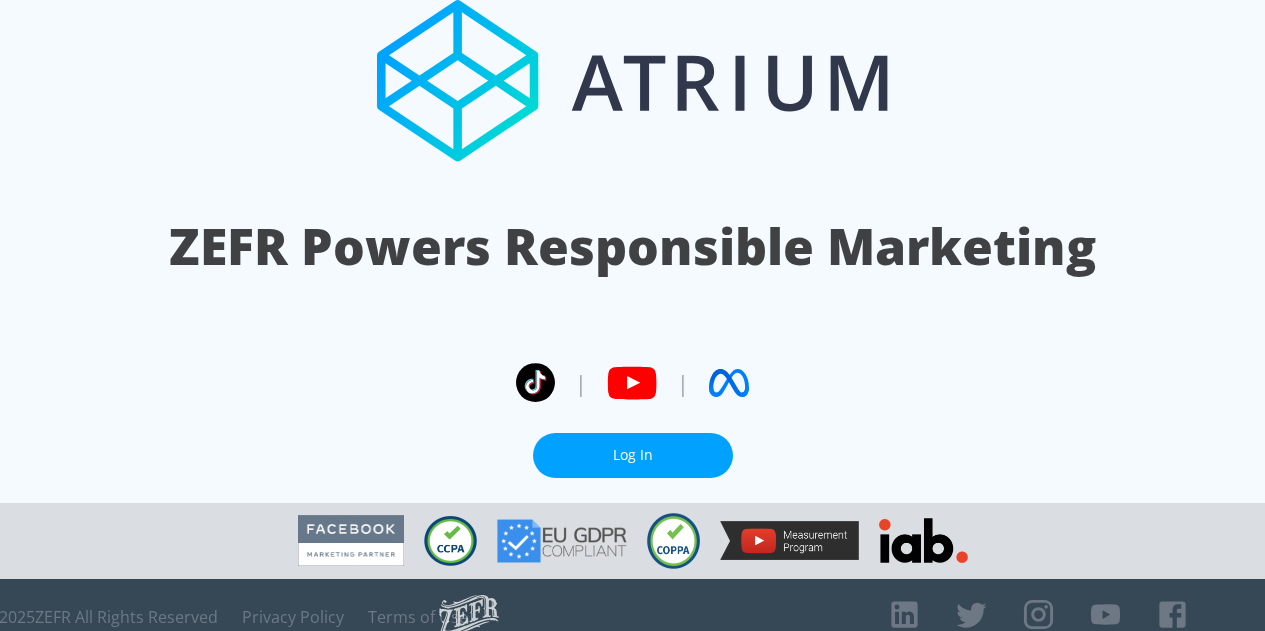 scroll, scrollTop: 0, scrollLeft: 0, axis: both 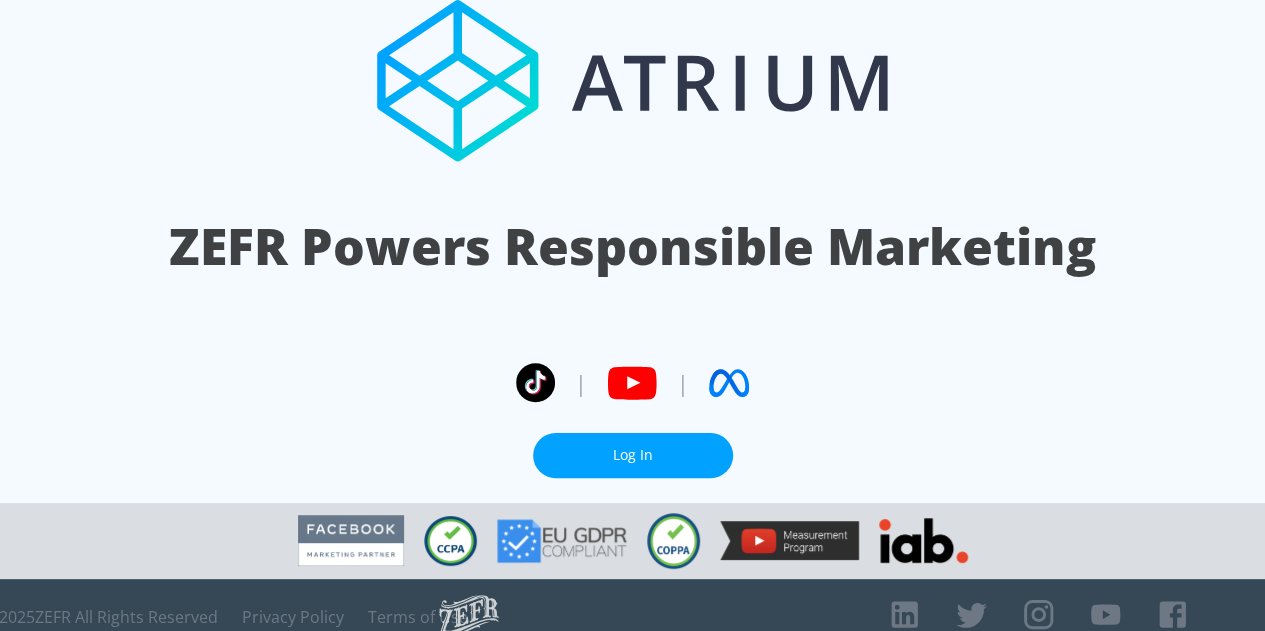 click on "Log In" at bounding box center (633, 455) 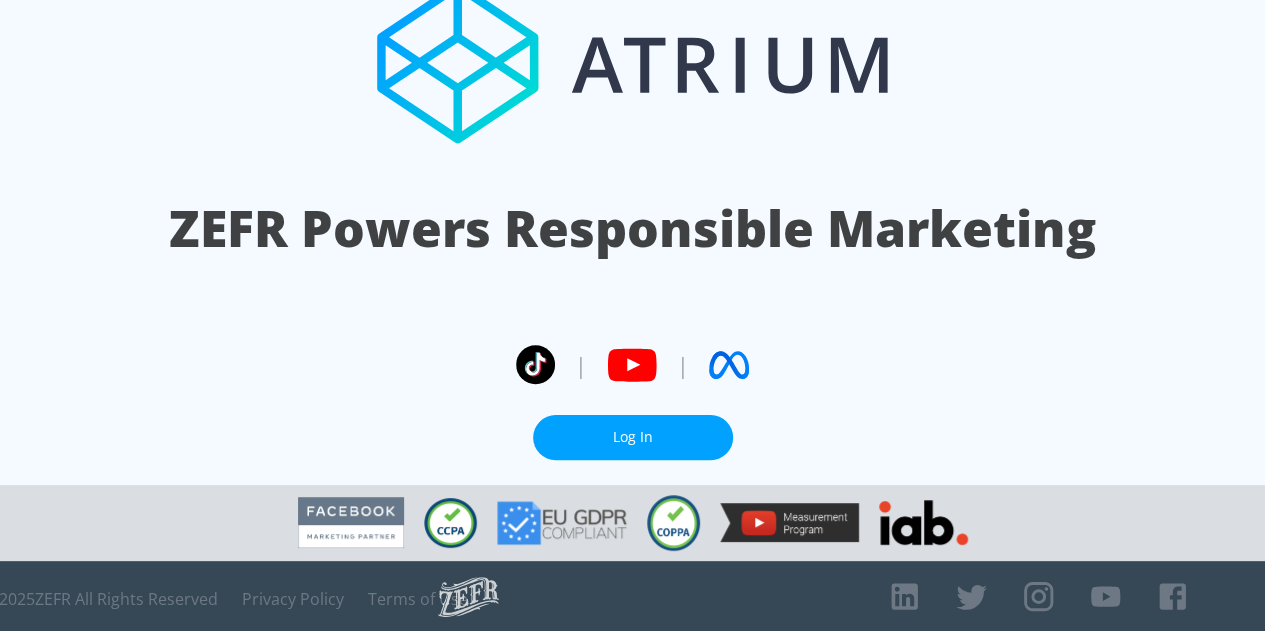 scroll, scrollTop: 23, scrollLeft: 0, axis: vertical 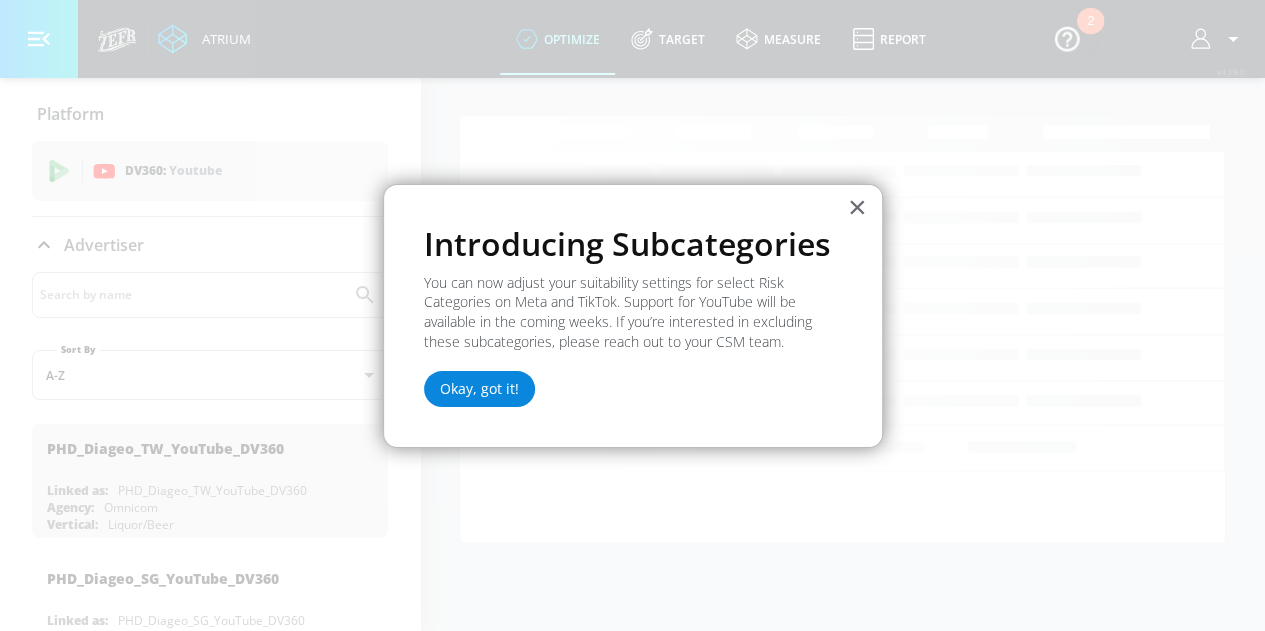click on "Okay, got it!" at bounding box center [479, 389] 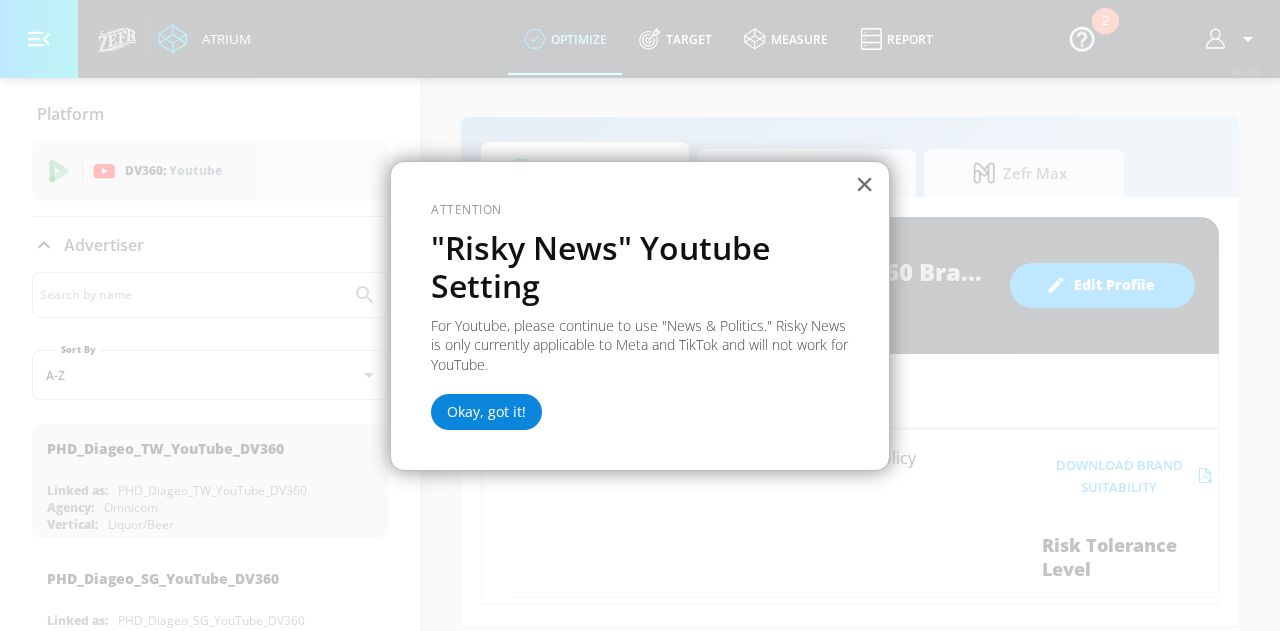 click on "Okay, got it!" at bounding box center [486, 412] 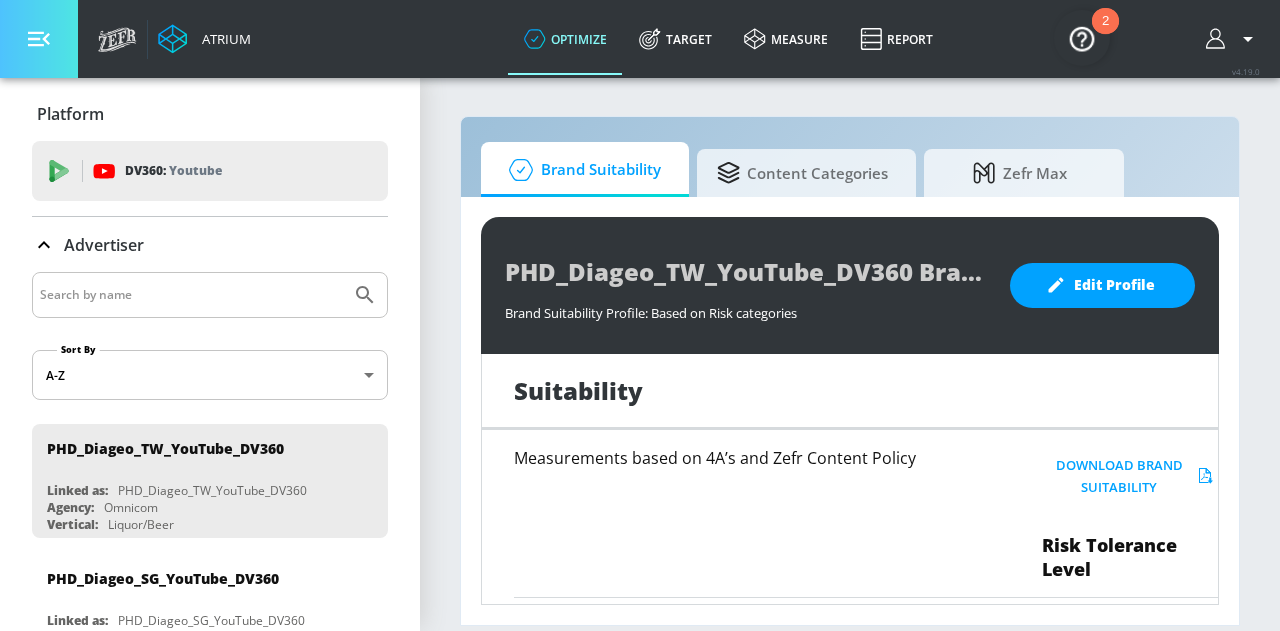 click 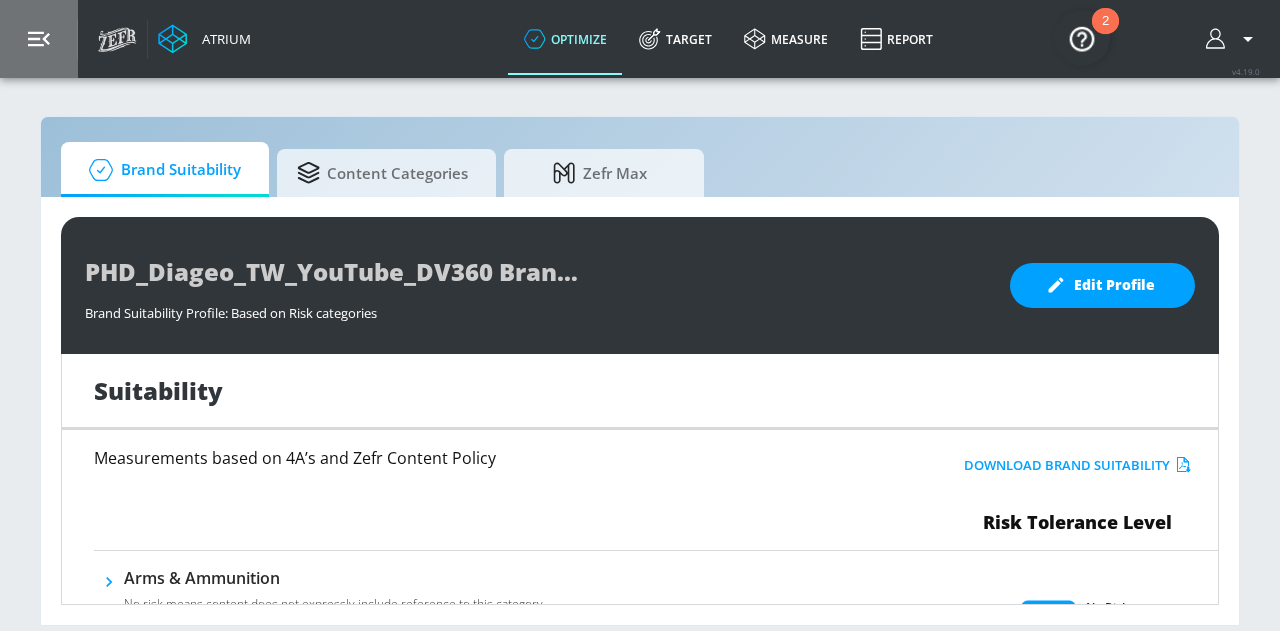 click at bounding box center [39, 39] 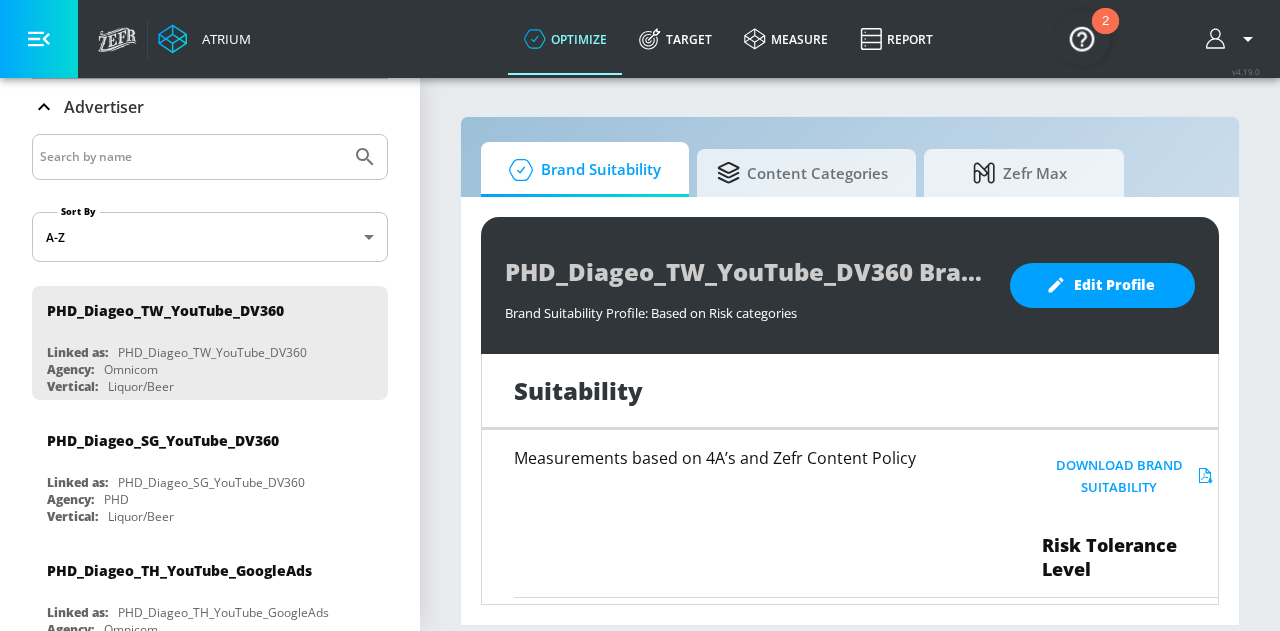 scroll, scrollTop: 300, scrollLeft: 0, axis: vertical 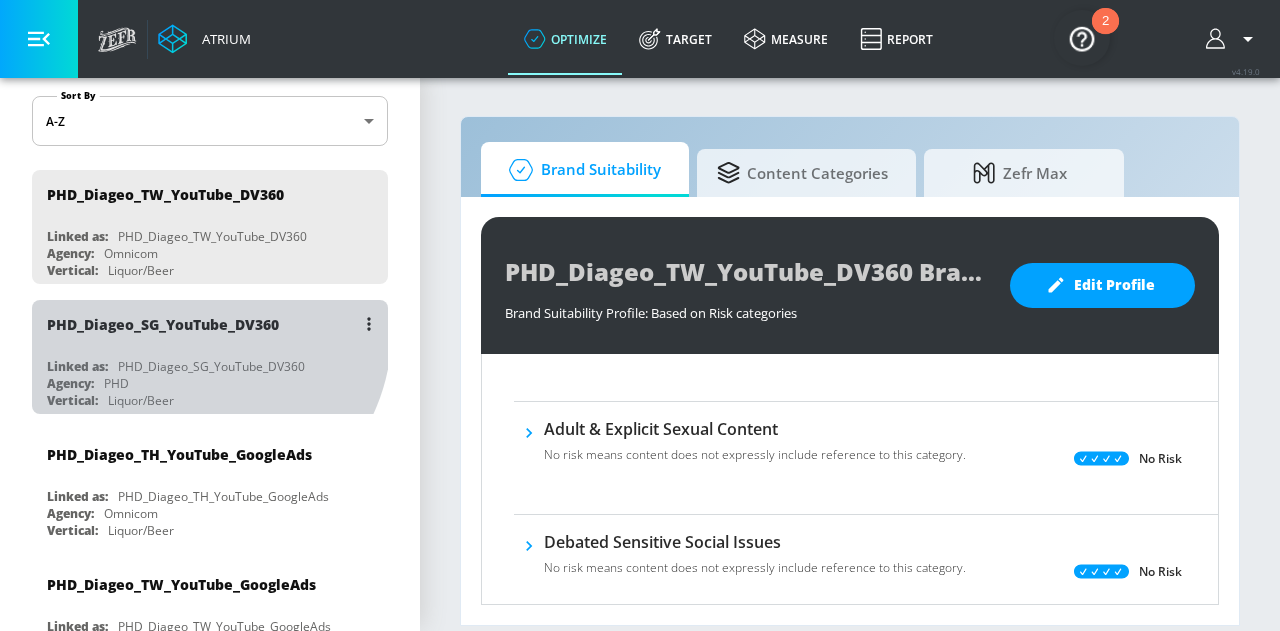click on "PHD_Diageo_SG_YouTube_DV360" at bounding box center [163, 324] 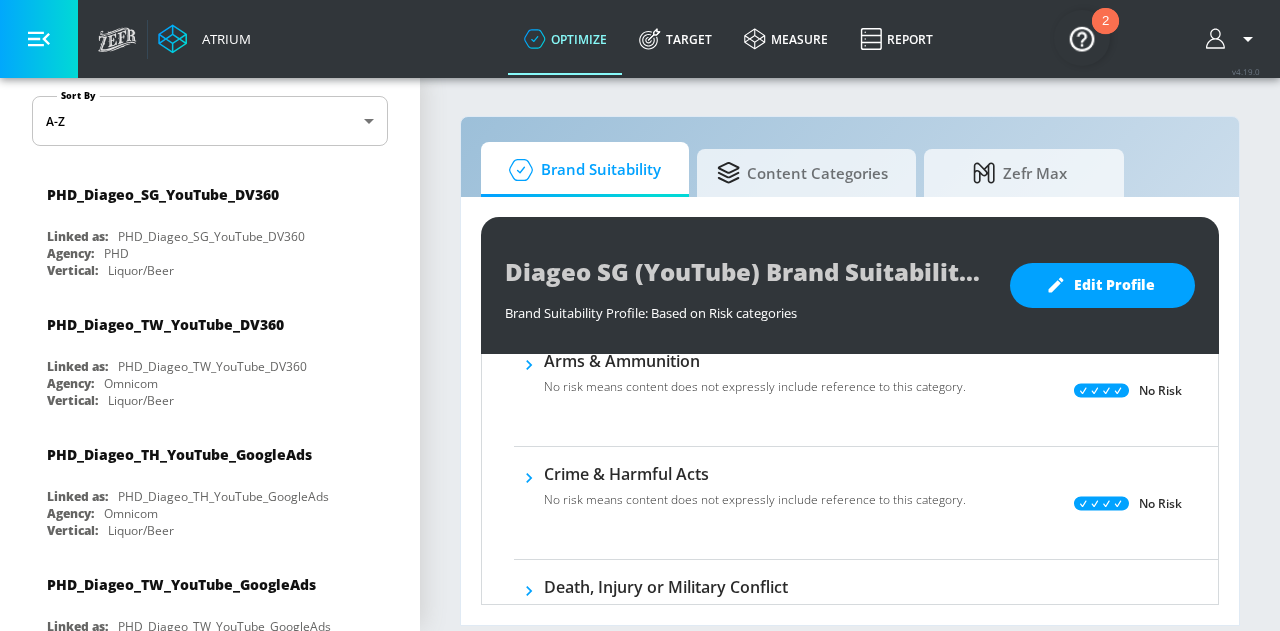 scroll, scrollTop: 0, scrollLeft: 0, axis: both 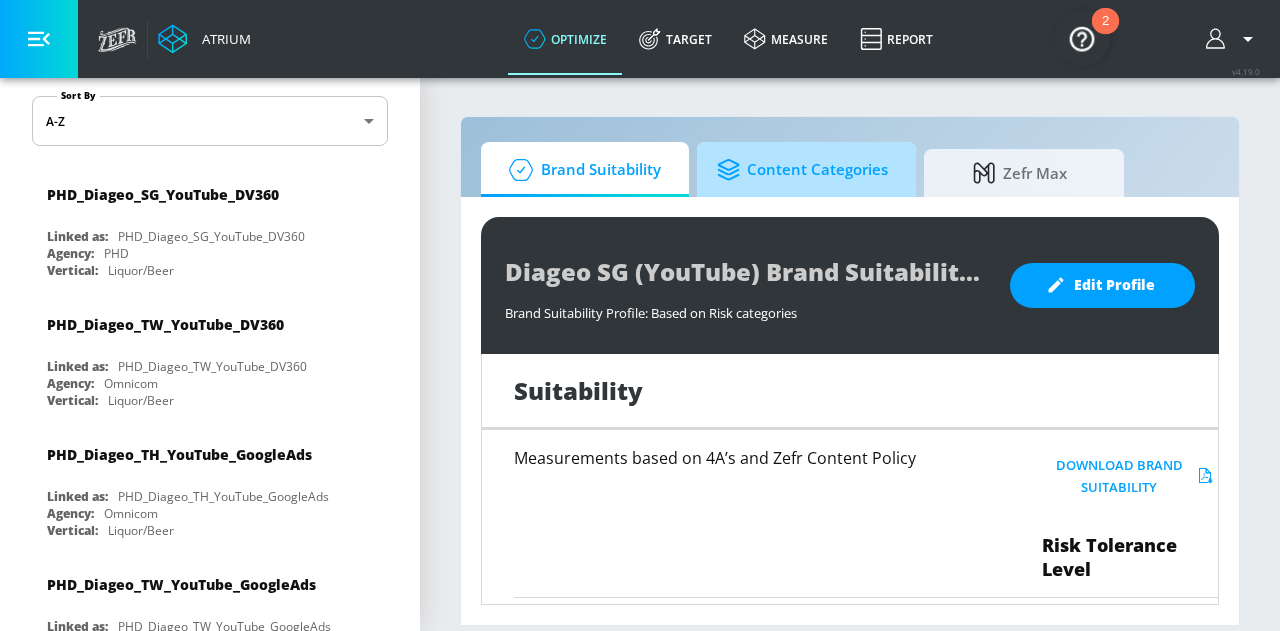 click on "Content Categories" at bounding box center [802, 170] 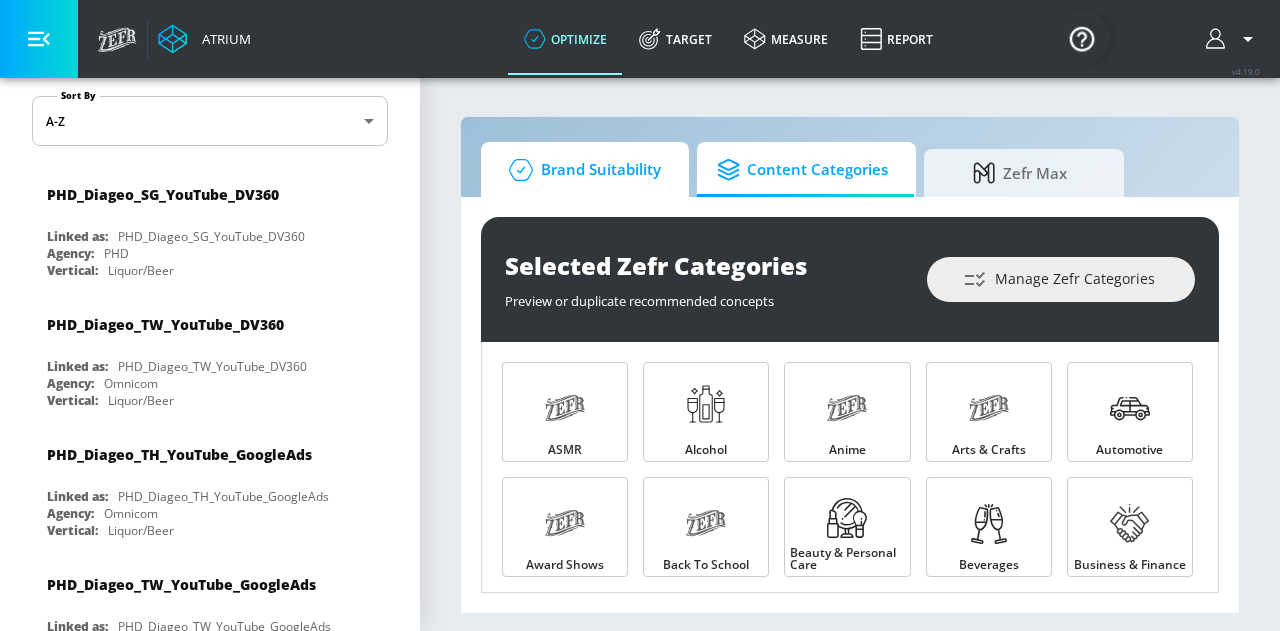 click on "Brand Suitability" at bounding box center (581, 170) 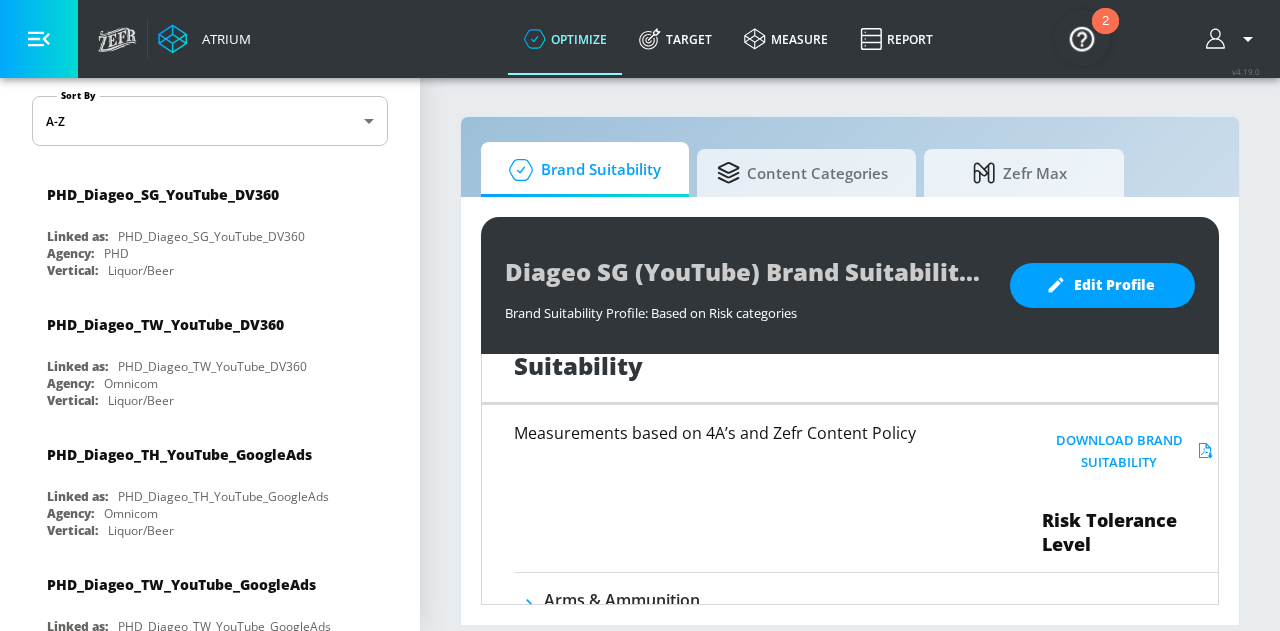 scroll, scrollTop: 0, scrollLeft: 0, axis: both 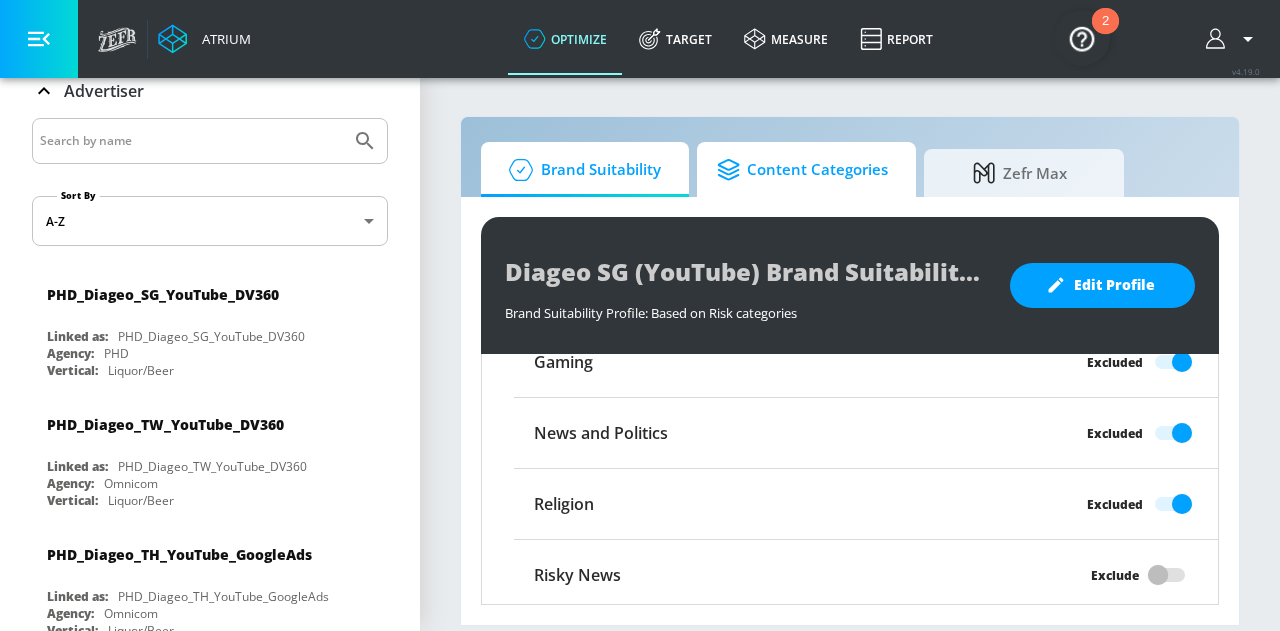 click on "Content Categories" at bounding box center (802, 170) 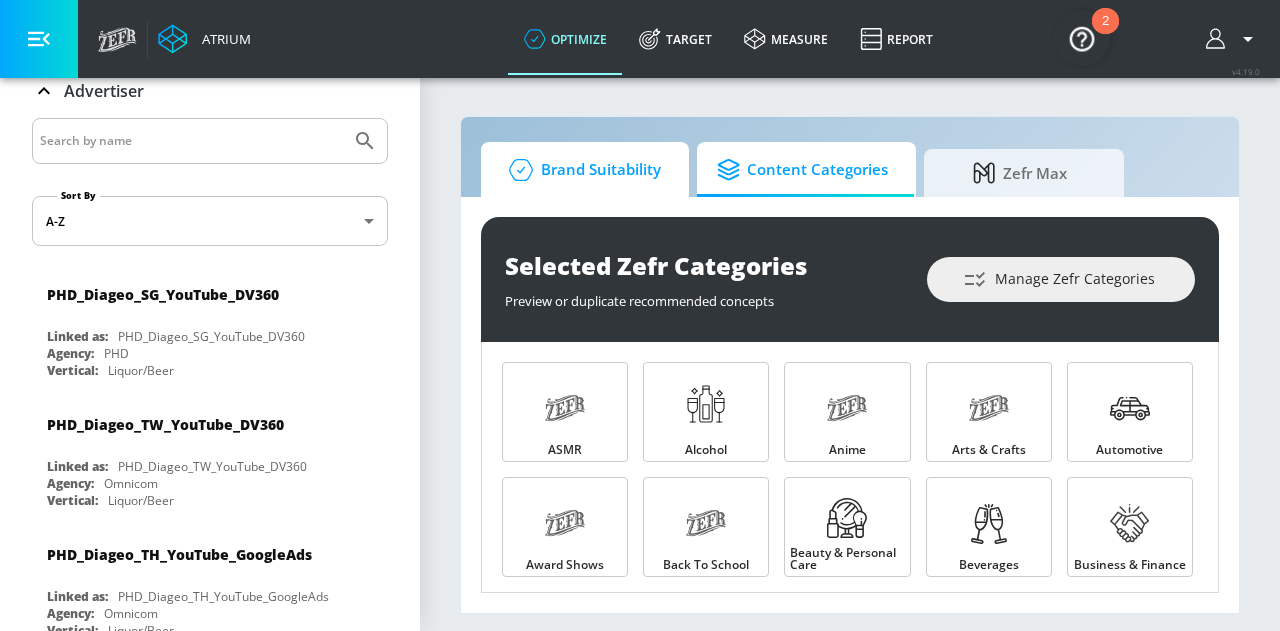 click on "Brand Suitability" at bounding box center [581, 170] 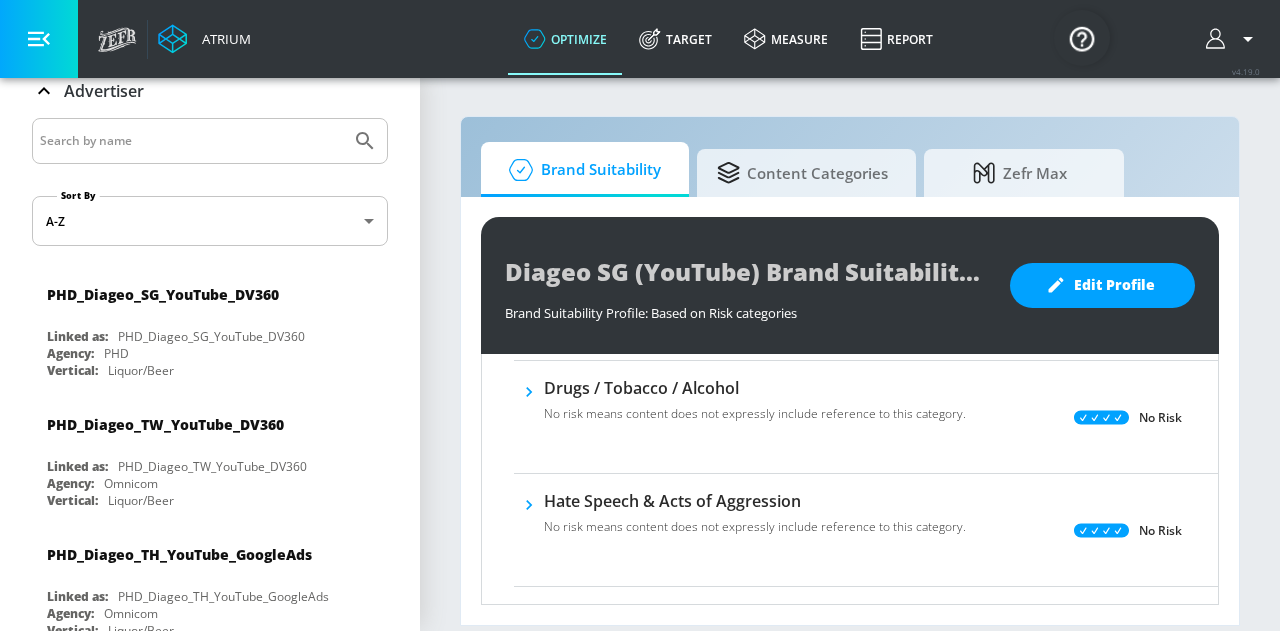 scroll, scrollTop: 1500, scrollLeft: 0, axis: vertical 